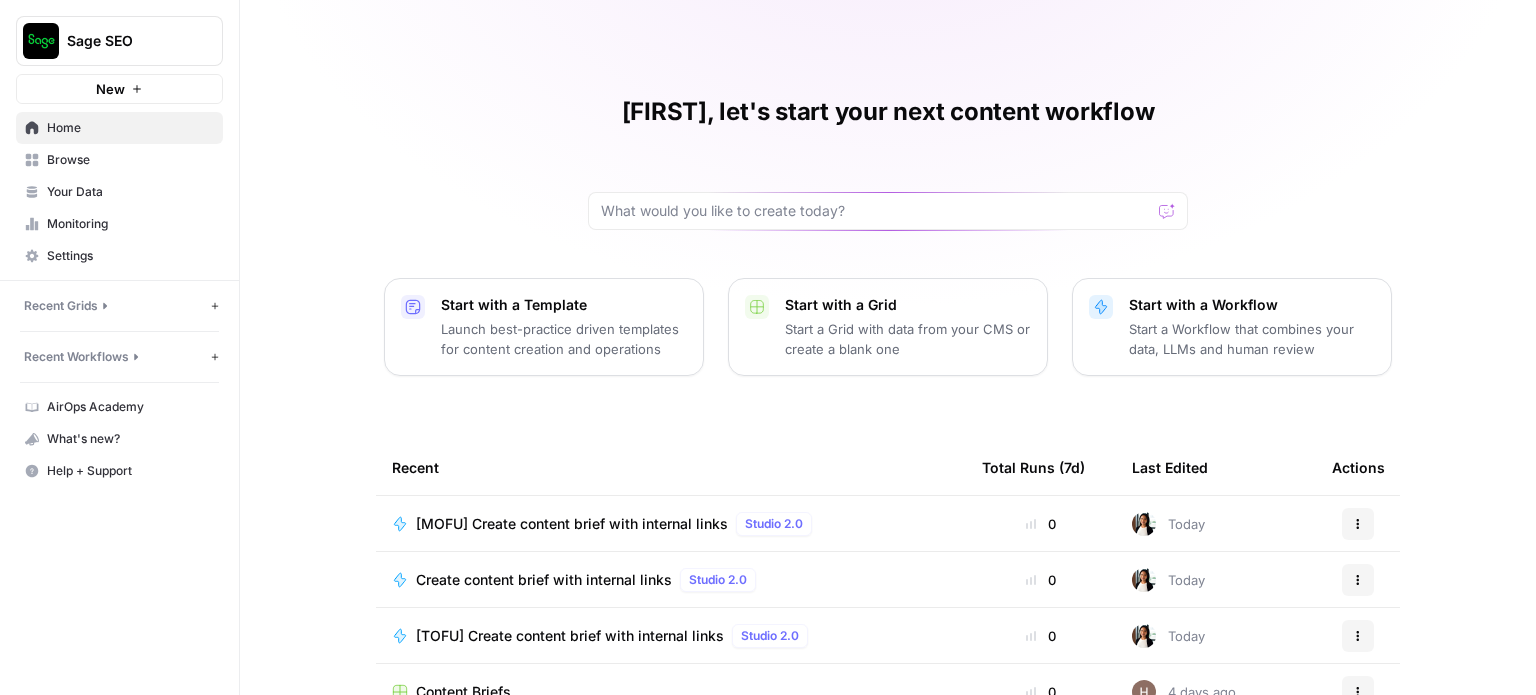 scroll, scrollTop: 0, scrollLeft: 0, axis: both 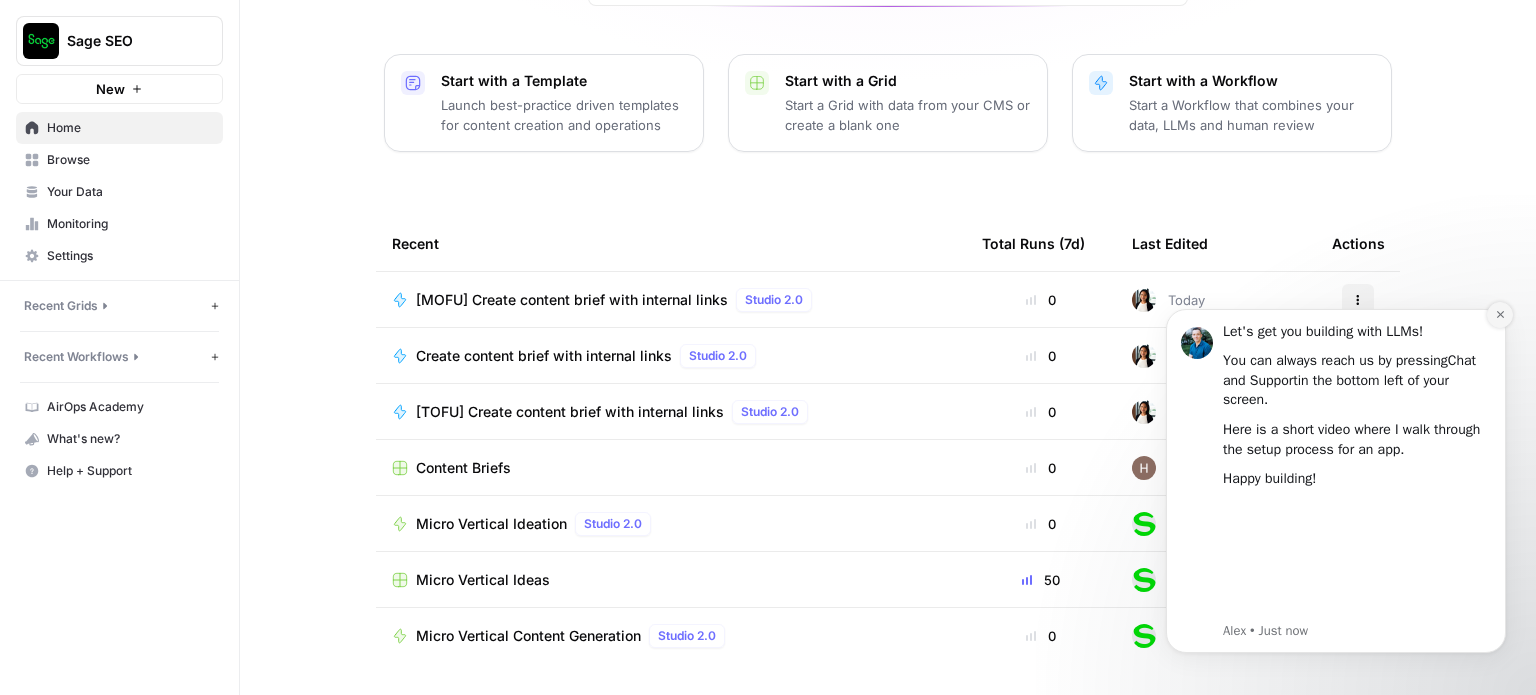 click 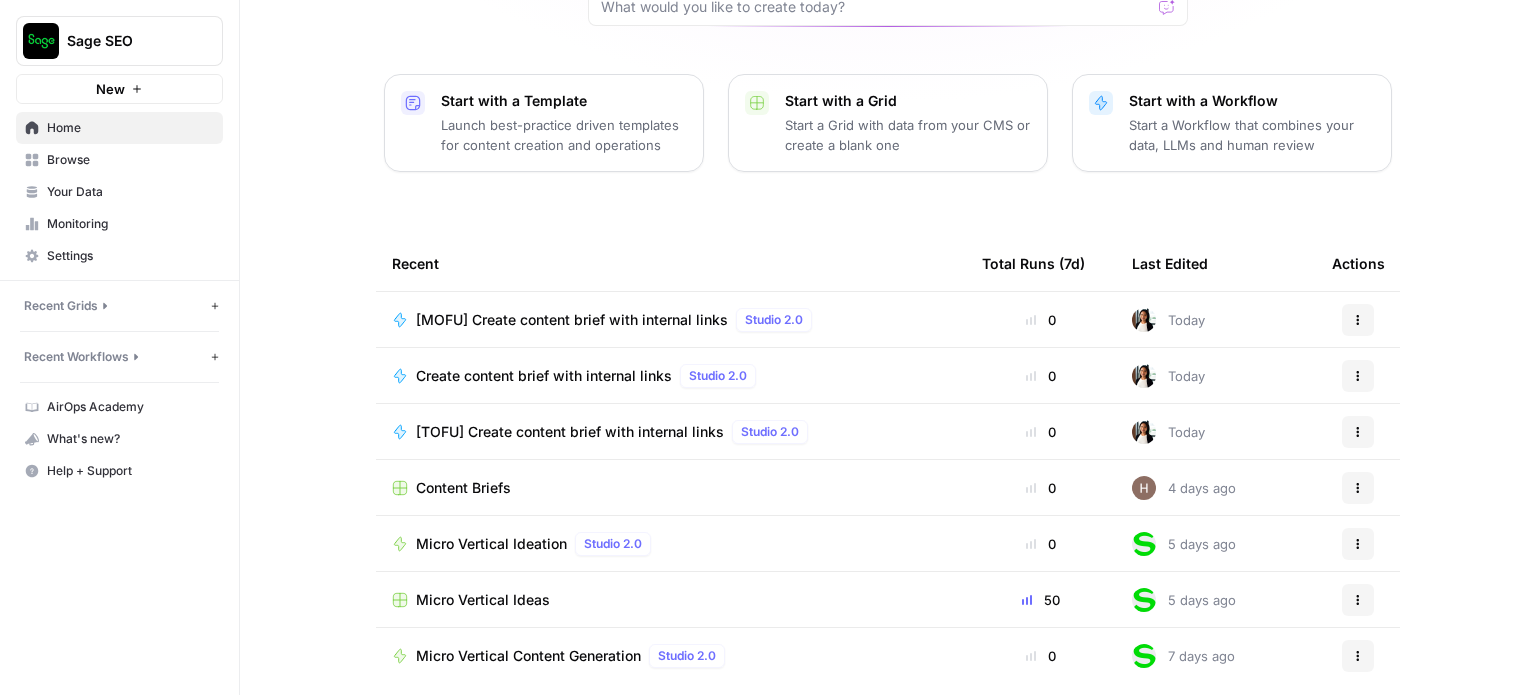 scroll, scrollTop: 224, scrollLeft: 0, axis: vertical 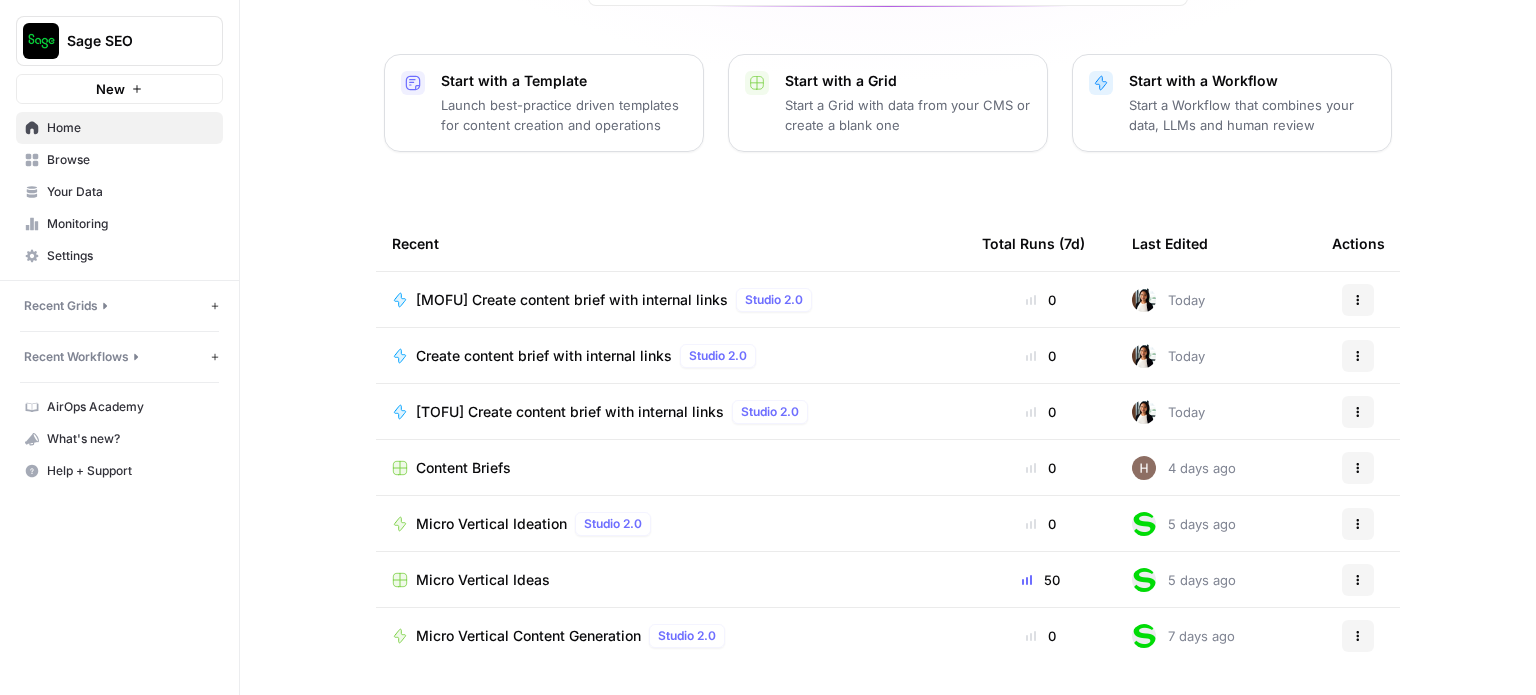click on "[TOFU] Create content brief with internal links" at bounding box center (570, 412) 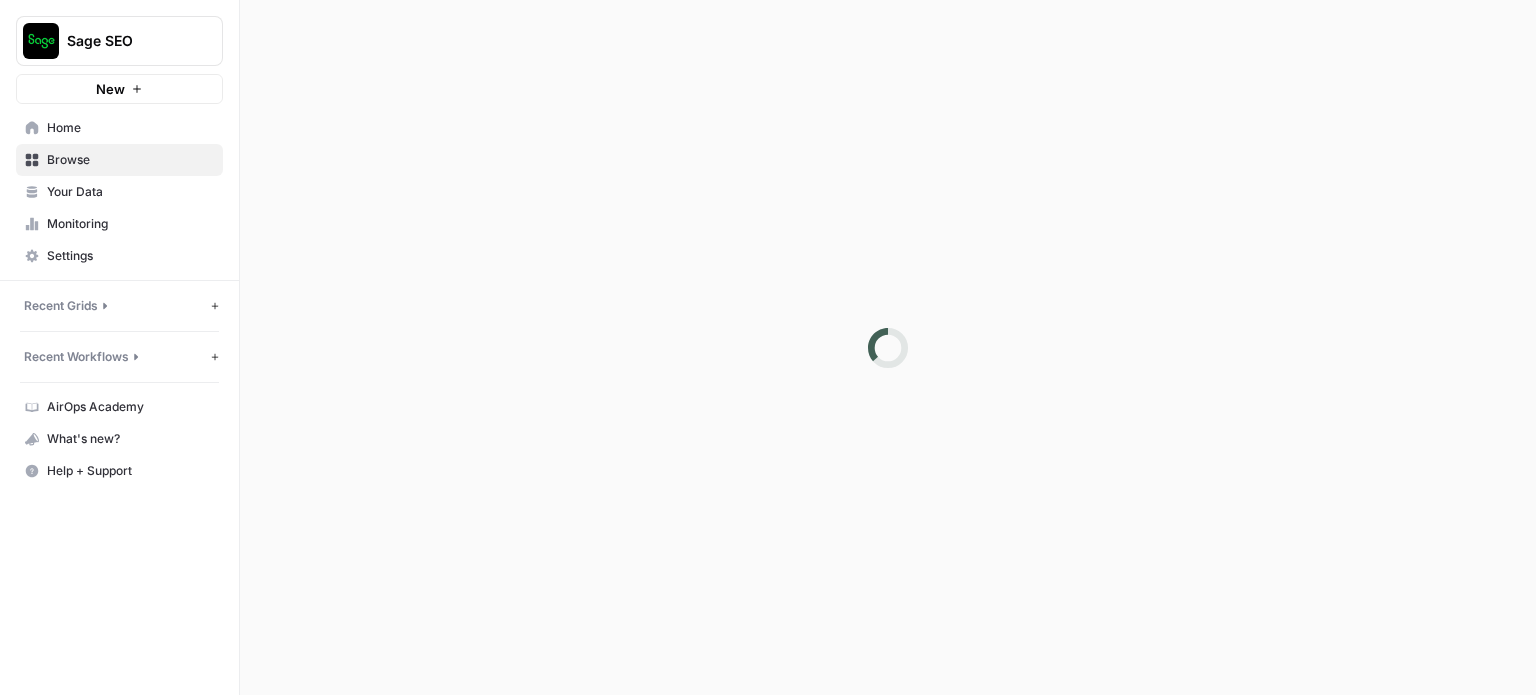 scroll, scrollTop: 0, scrollLeft: 0, axis: both 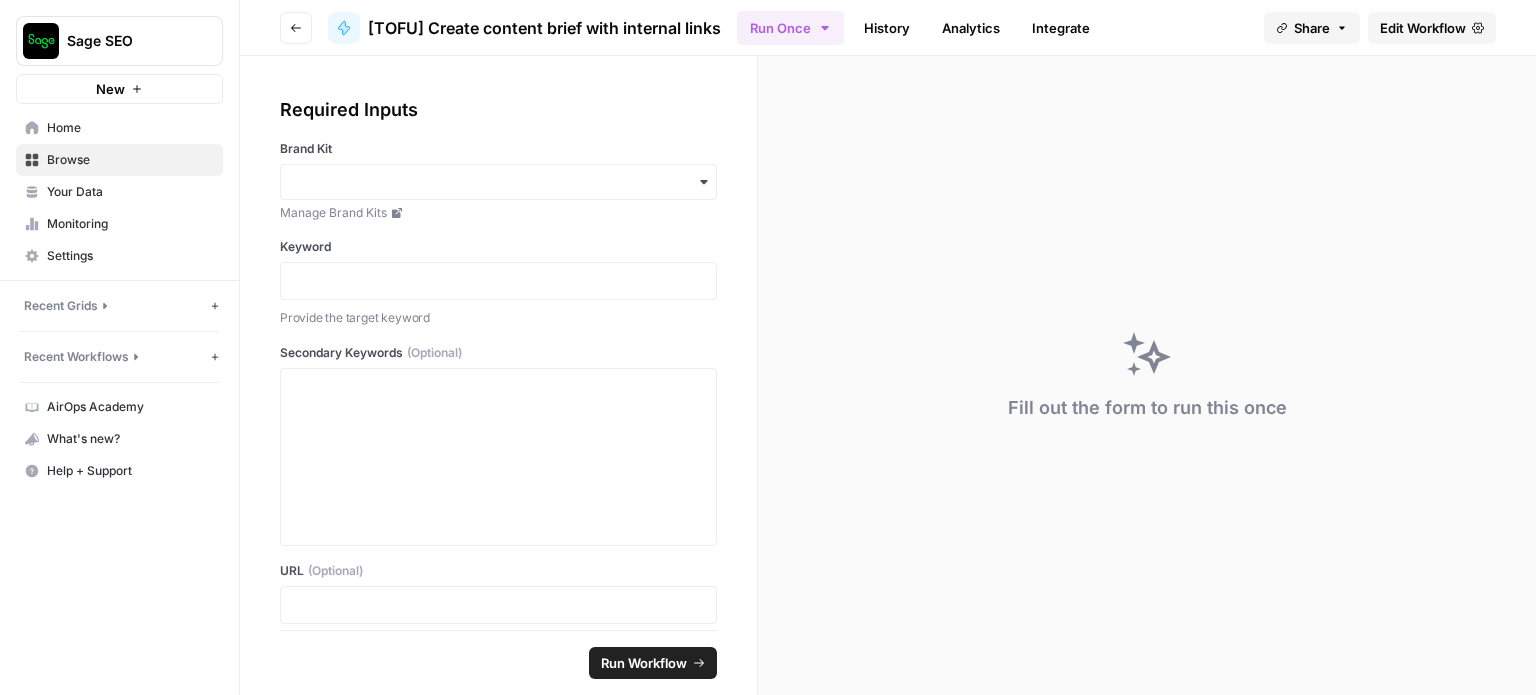 click on "Go back" at bounding box center [296, 28] 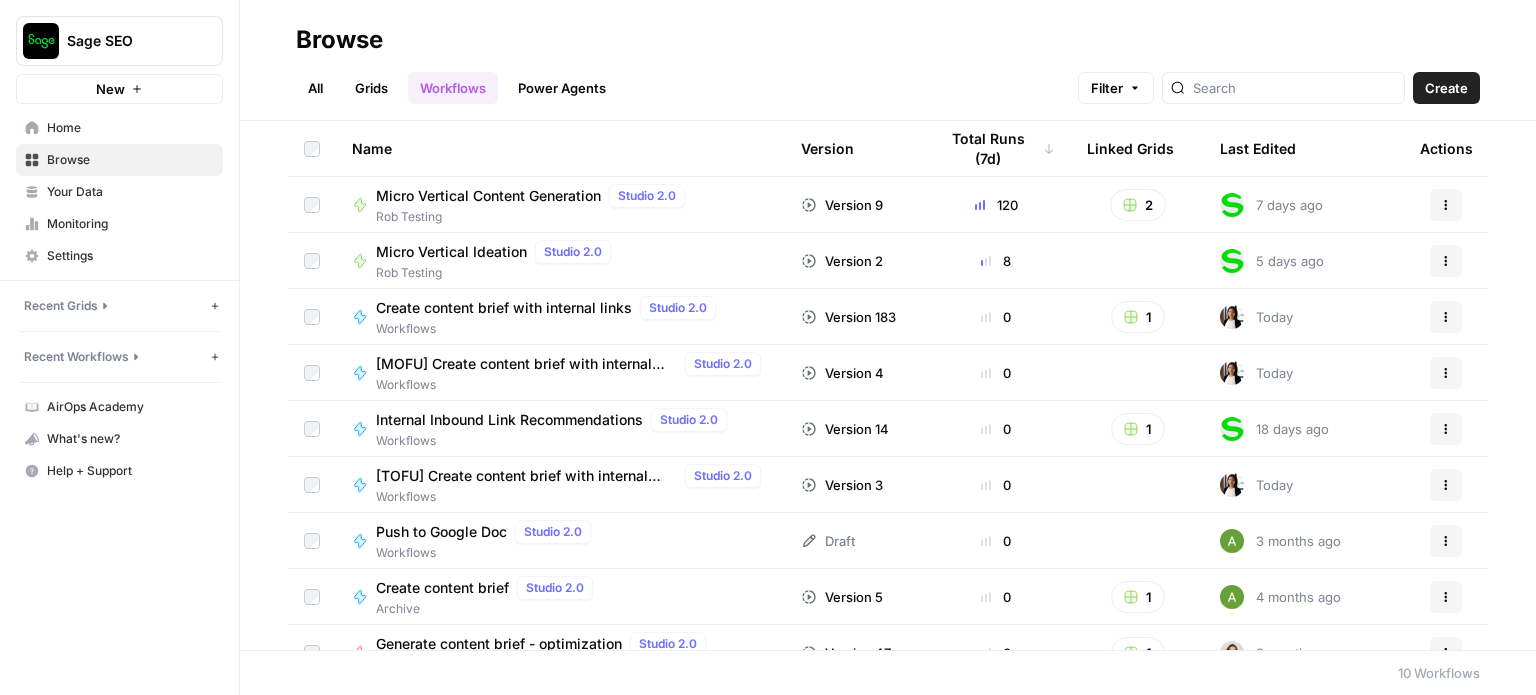 click on "Grids" at bounding box center (371, 88) 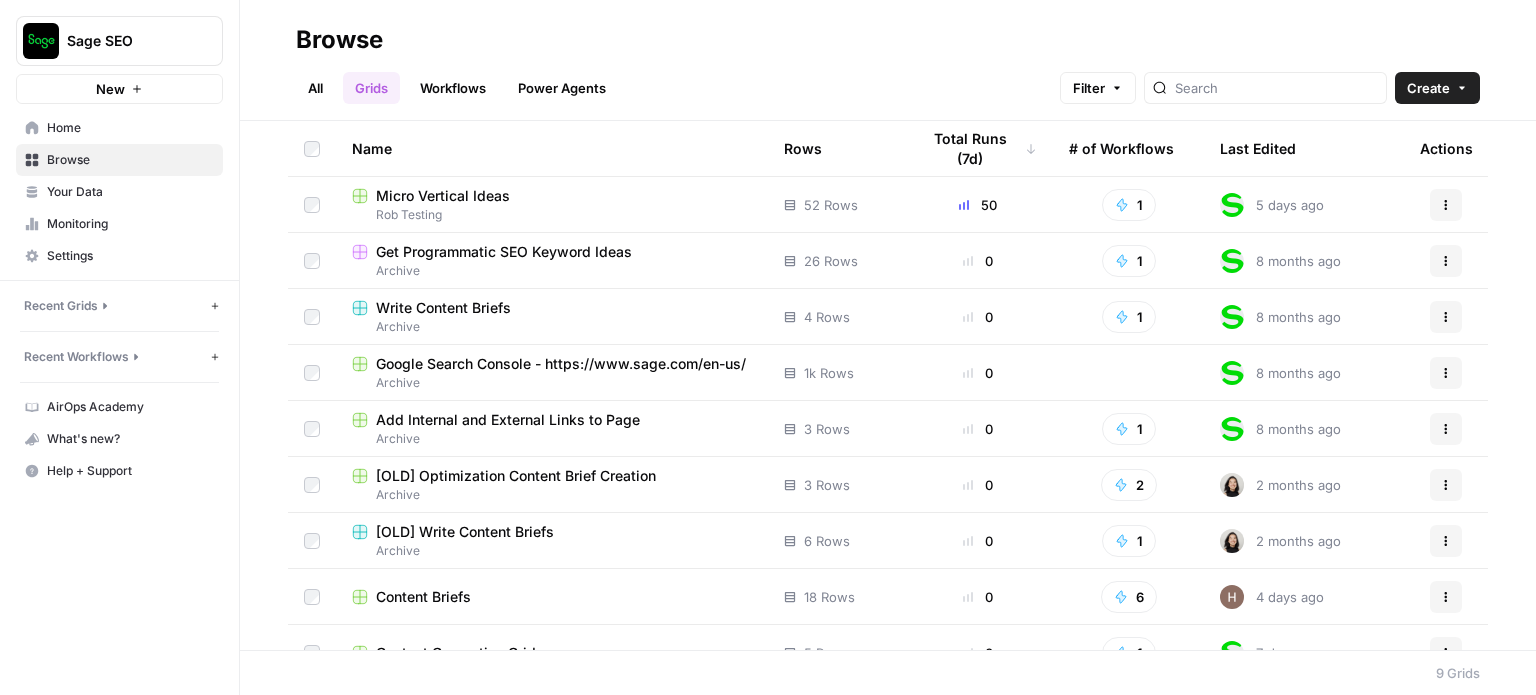 scroll, scrollTop: 30, scrollLeft: 0, axis: vertical 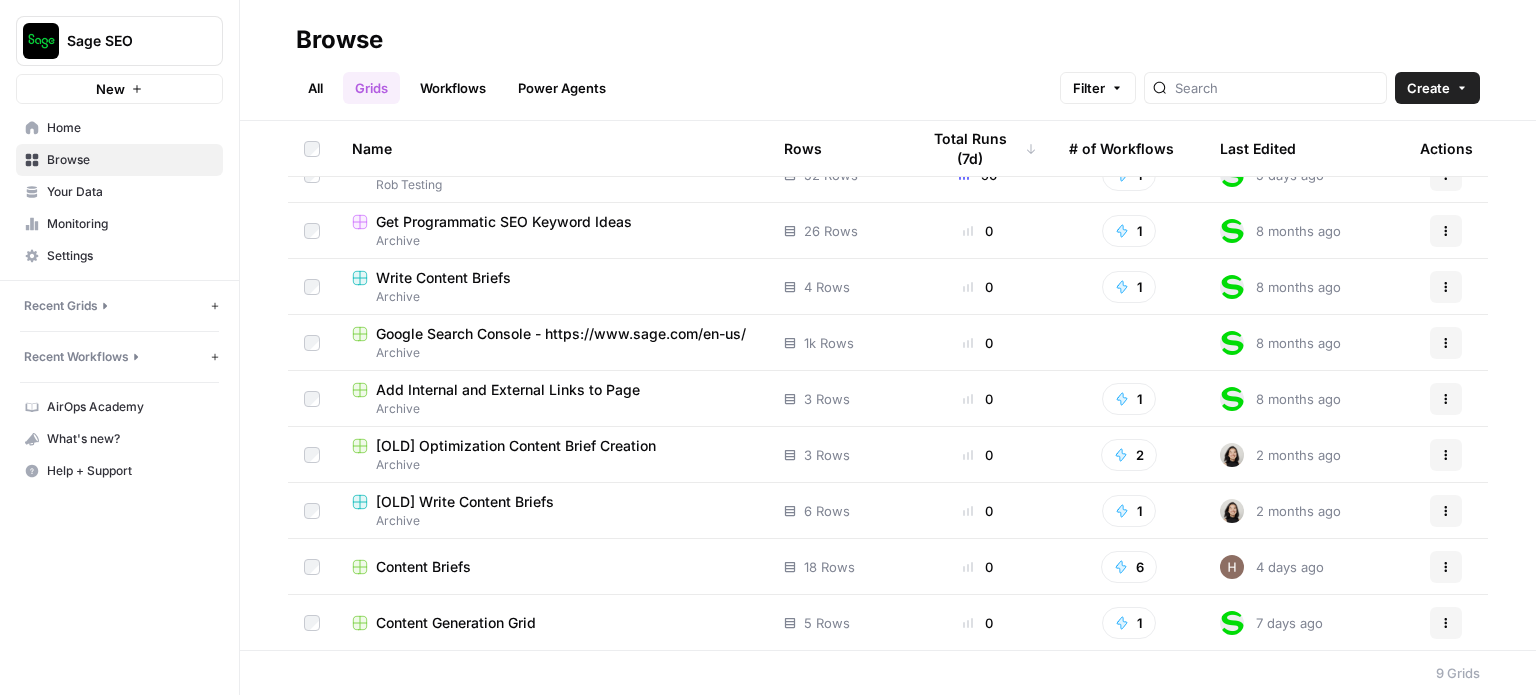 click on "All" at bounding box center [315, 88] 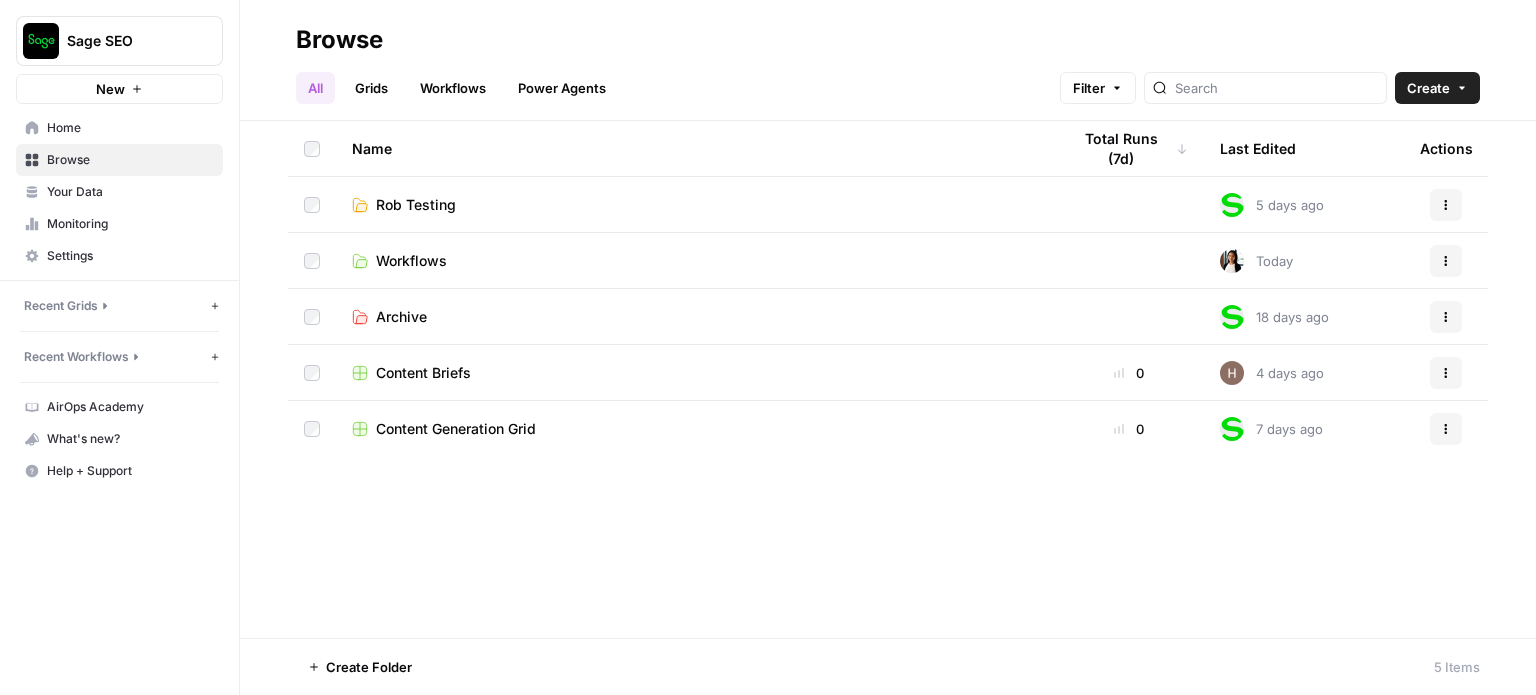 click on "Grids" at bounding box center [371, 88] 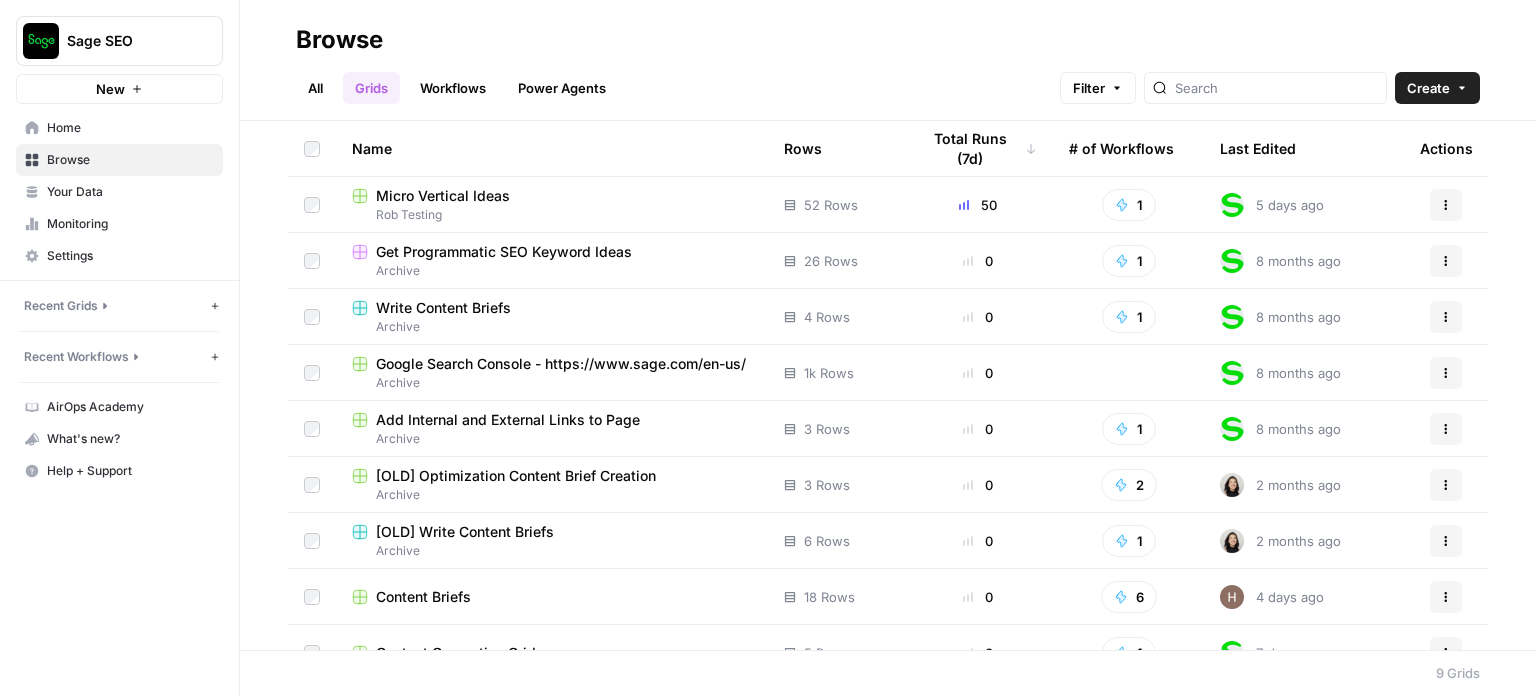 scroll, scrollTop: 30, scrollLeft: 0, axis: vertical 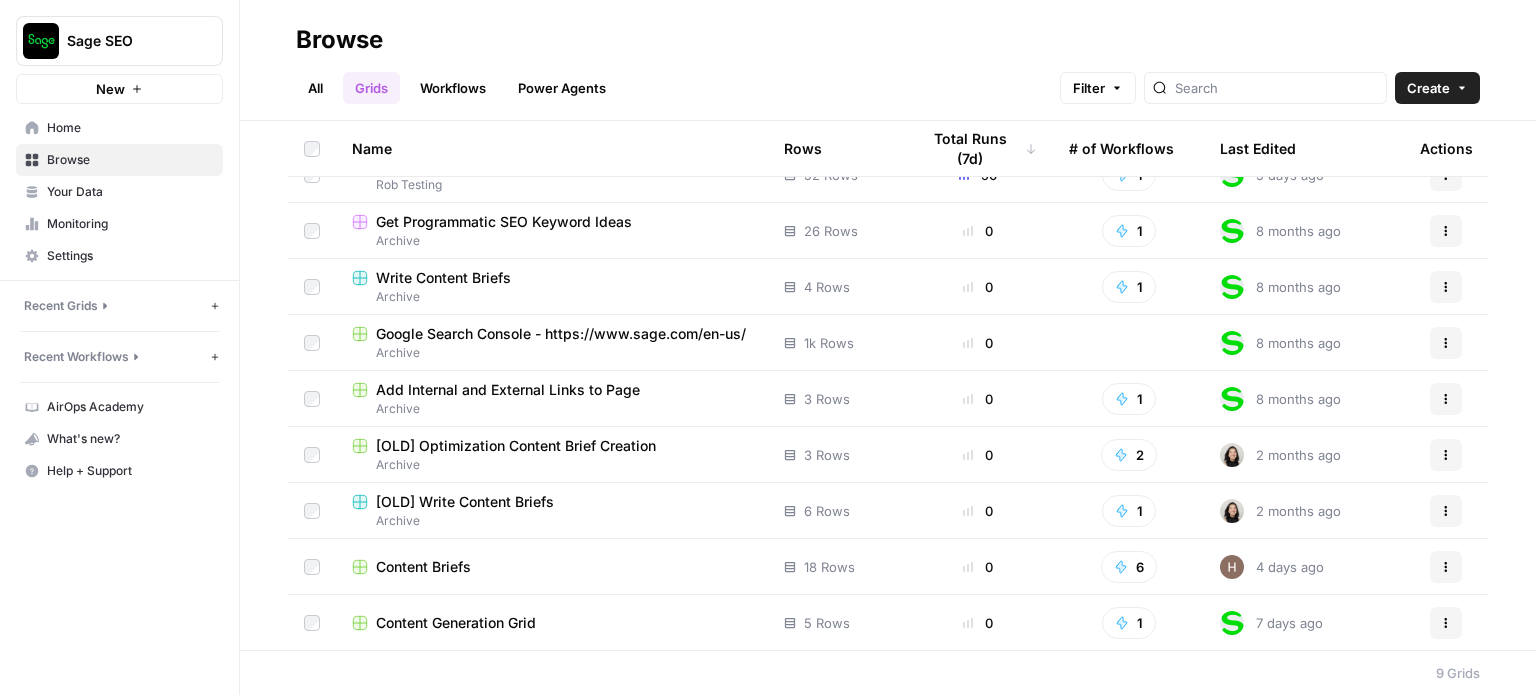 click on "All" at bounding box center (315, 88) 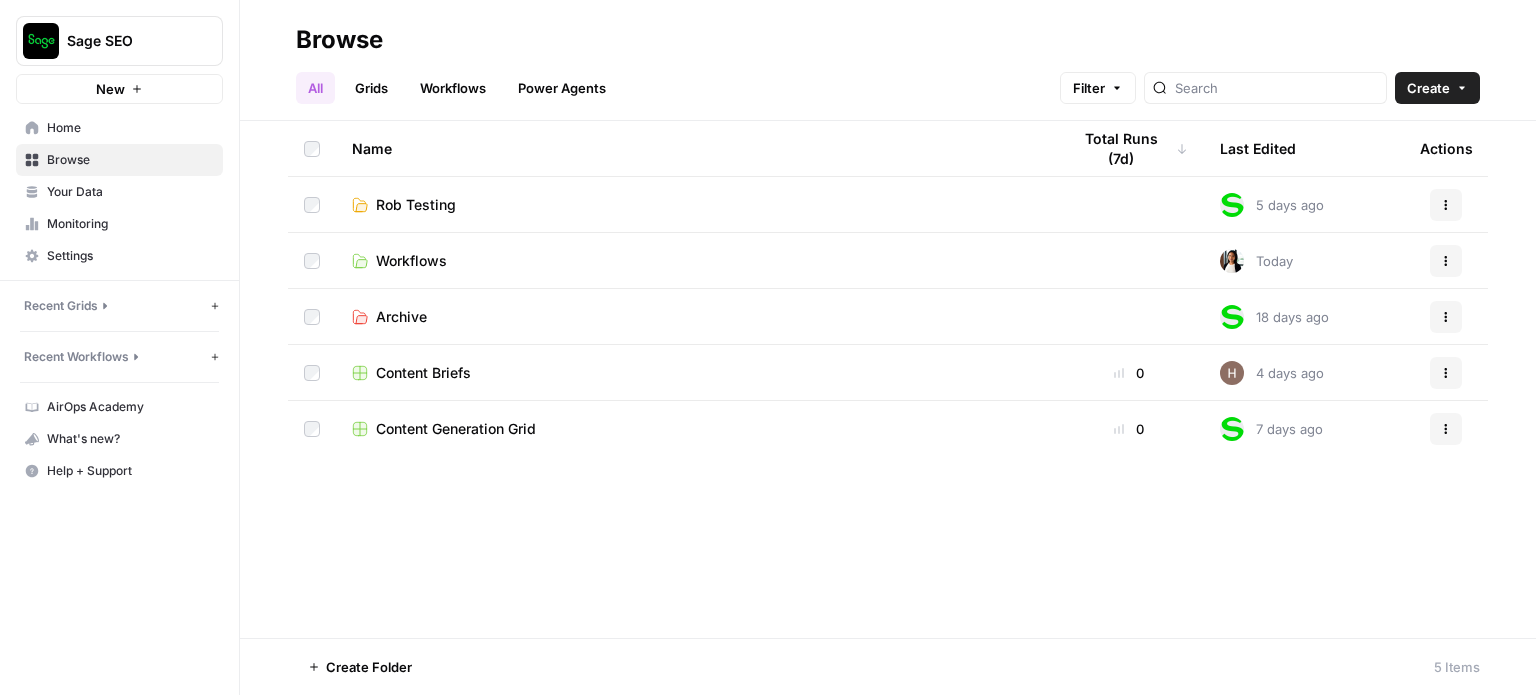 click 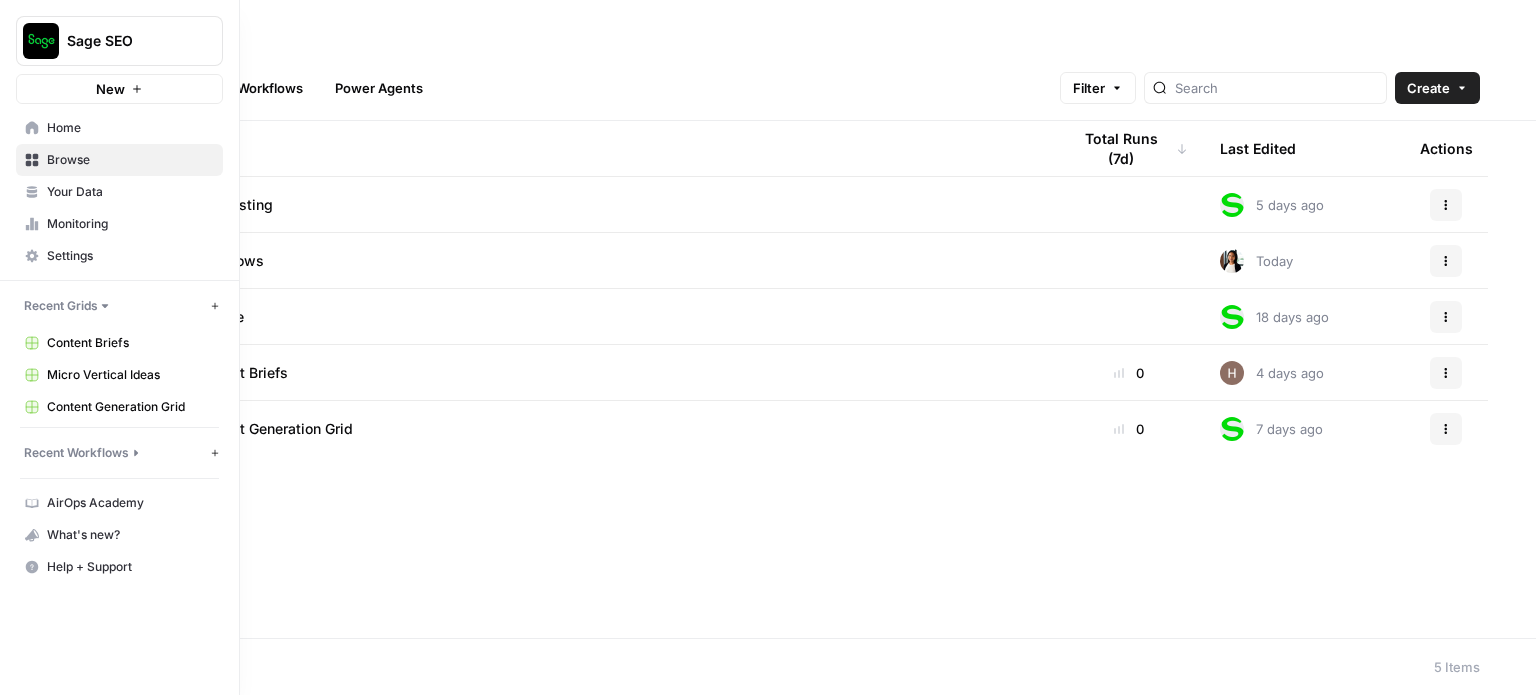 click 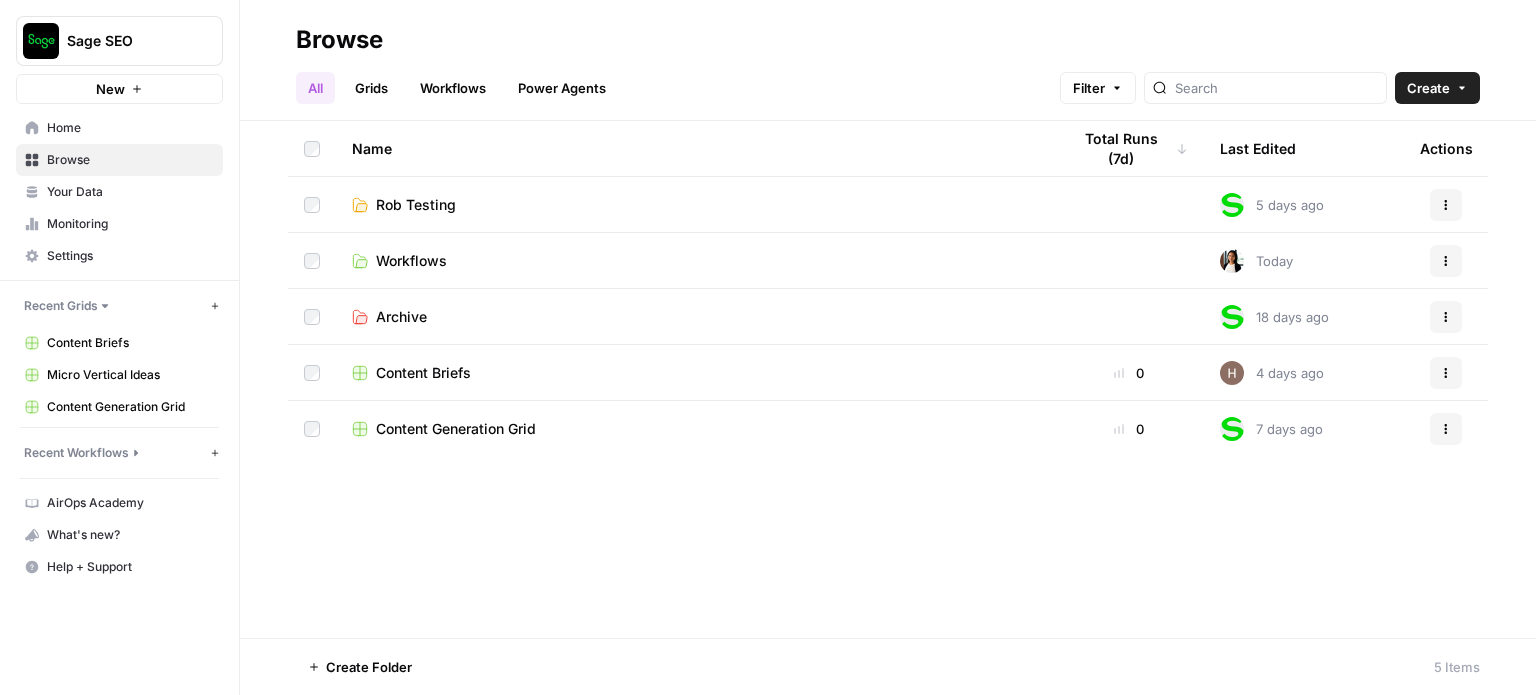 click on "Home" at bounding box center [130, 128] 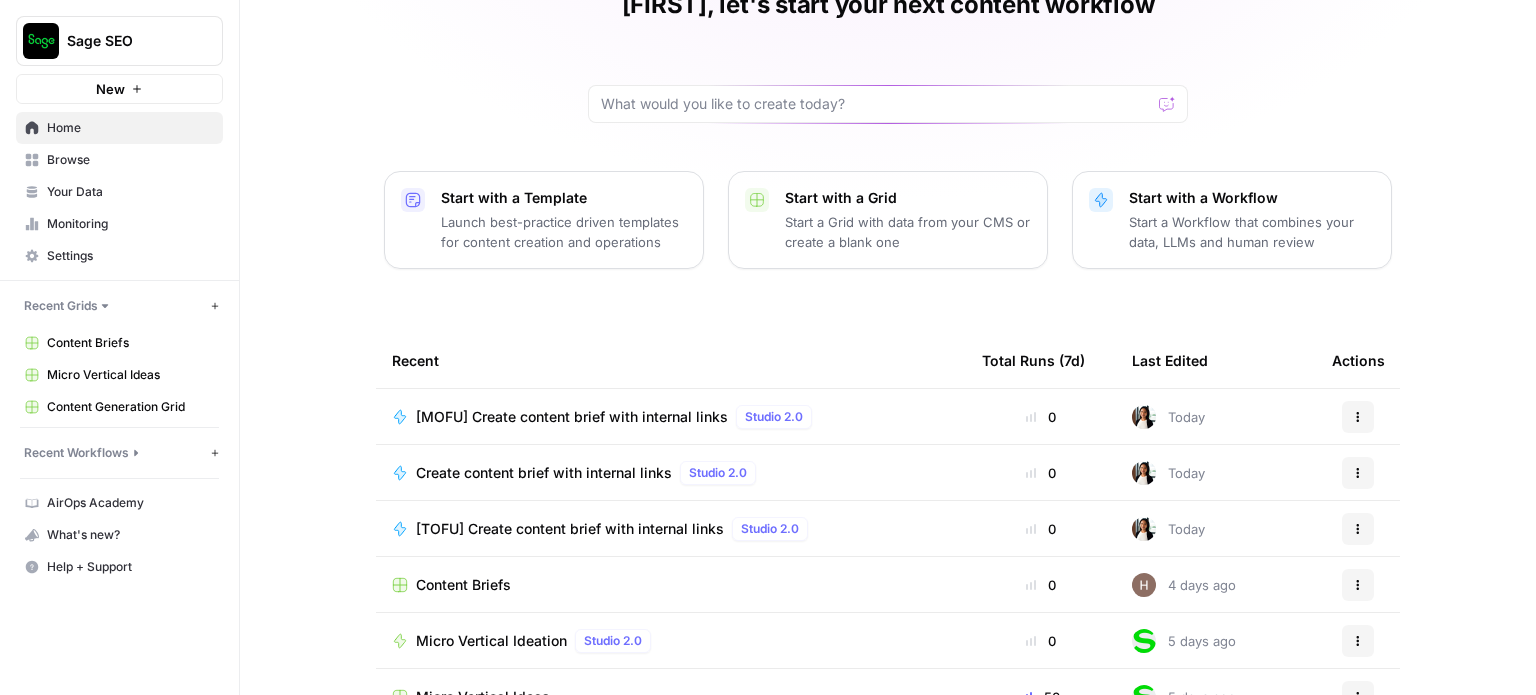 scroll, scrollTop: 224, scrollLeft: 0, axis: vertical 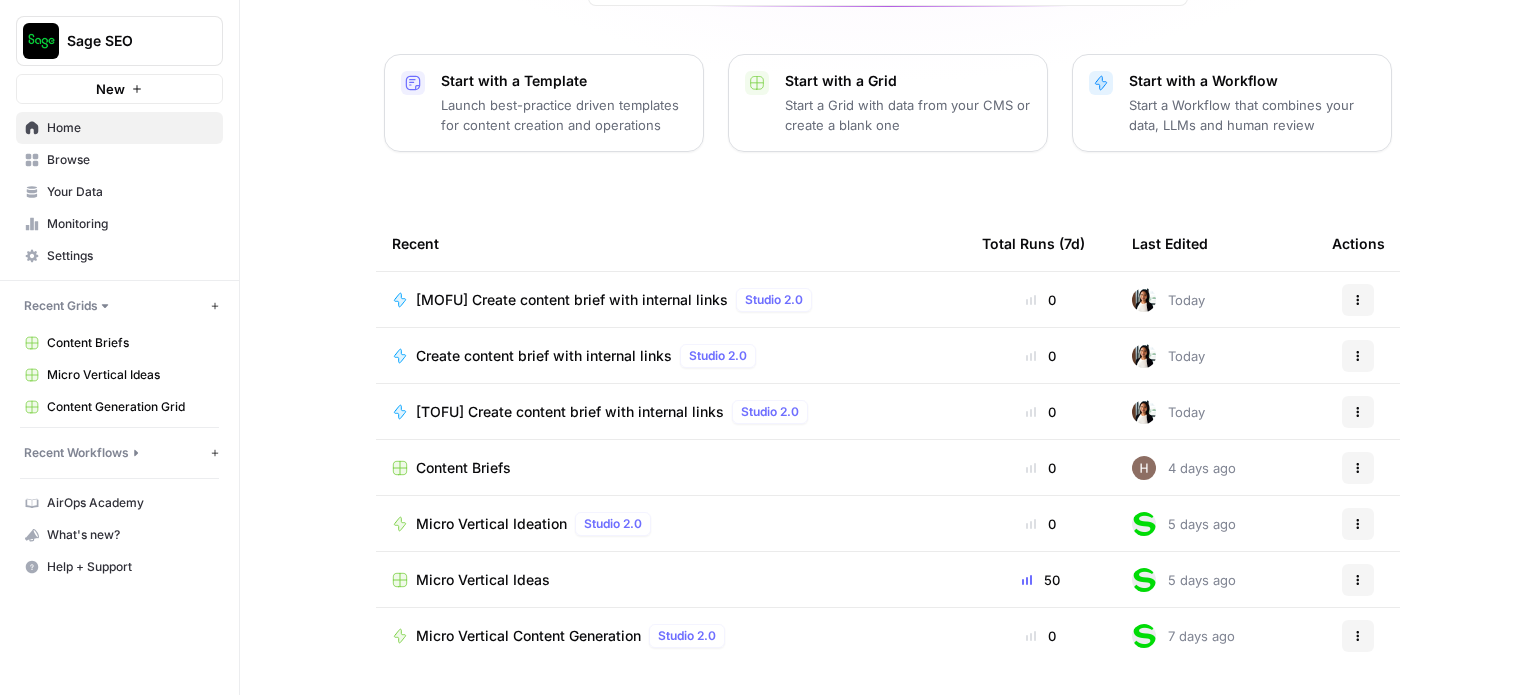 click on "Browse" at bounding box center [130, 160] 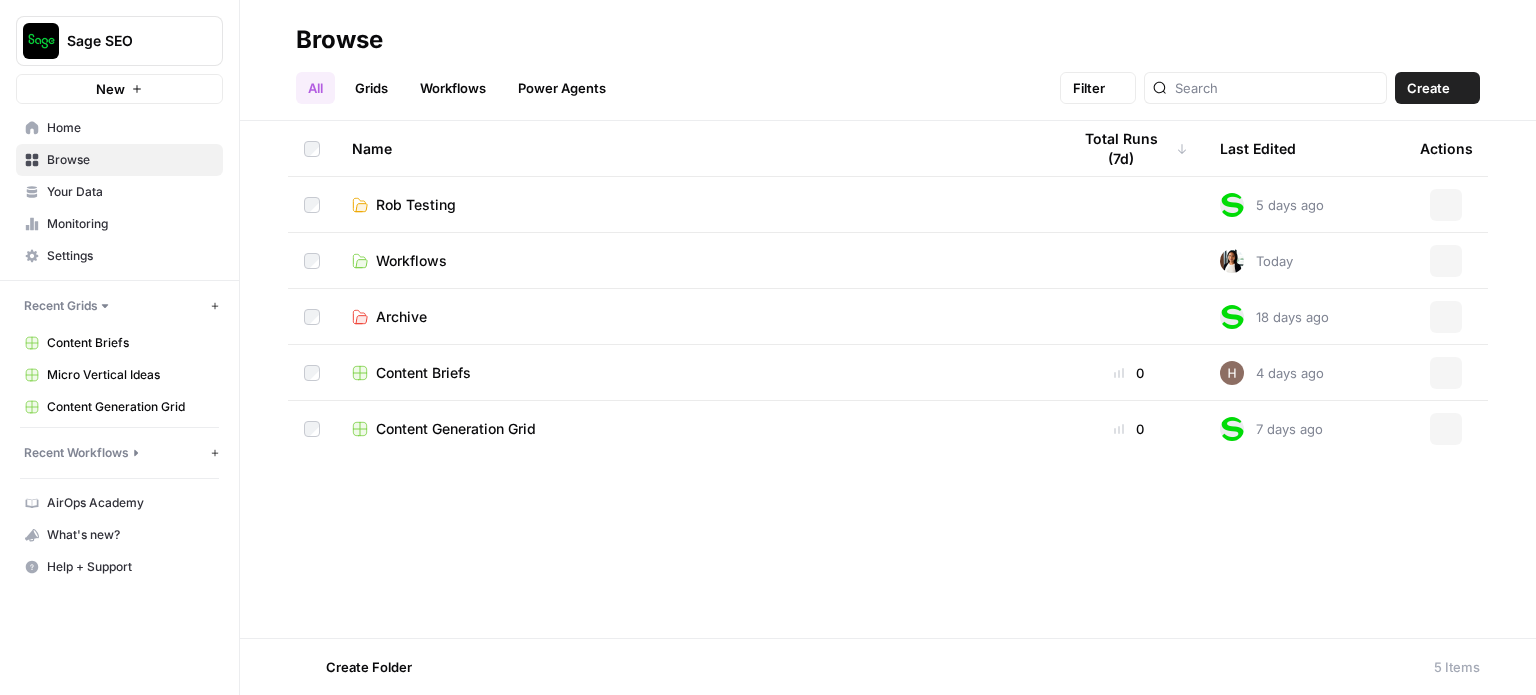 scroll, scrollTop: 0, scrollLeft: 0, axis: both 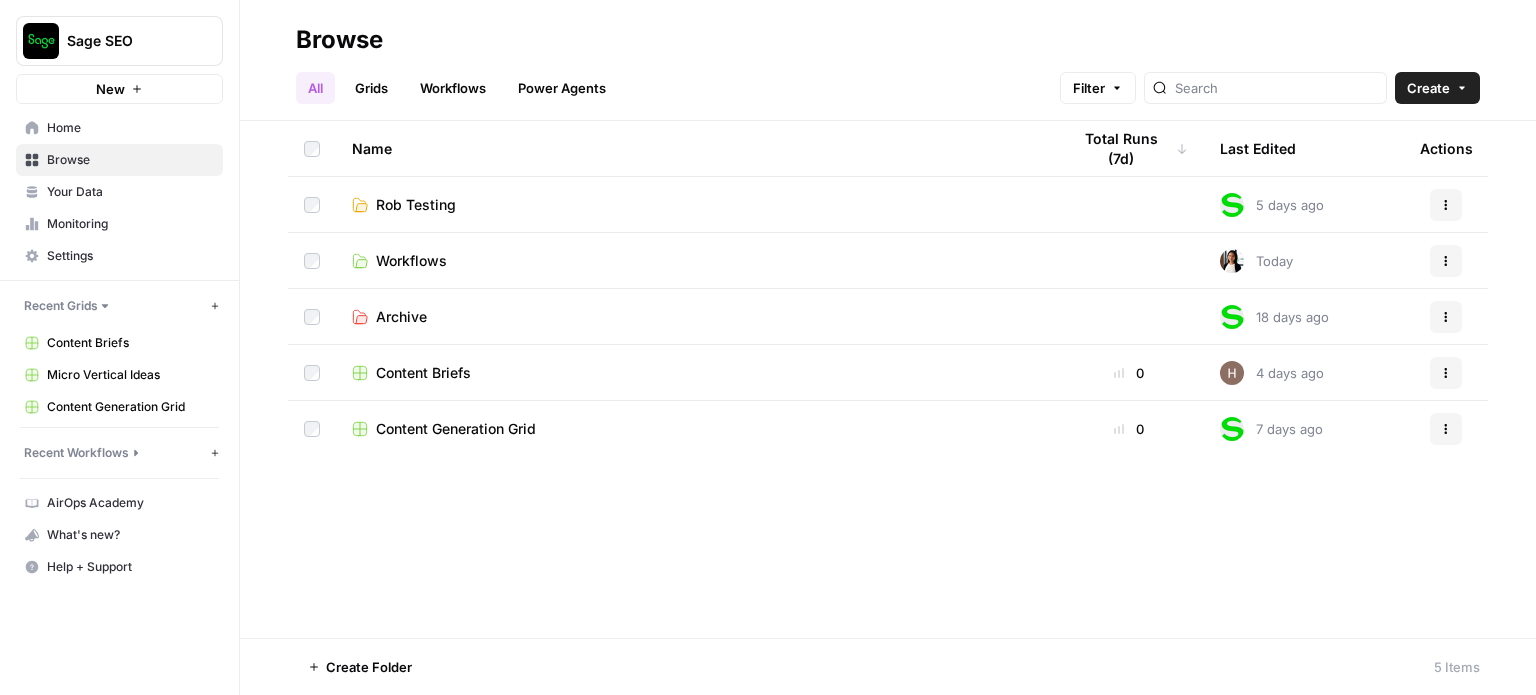 click on "Workflows" at bounding box center (453, 88) 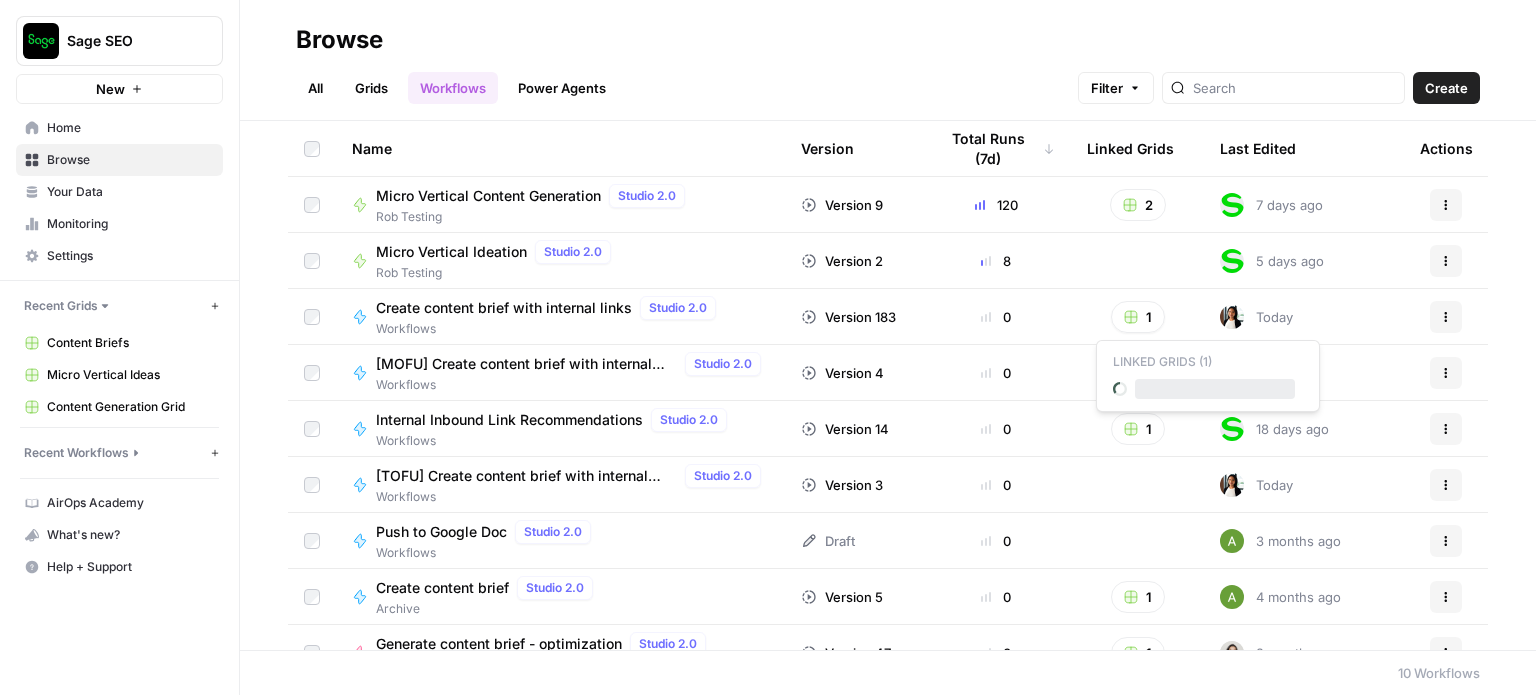 click 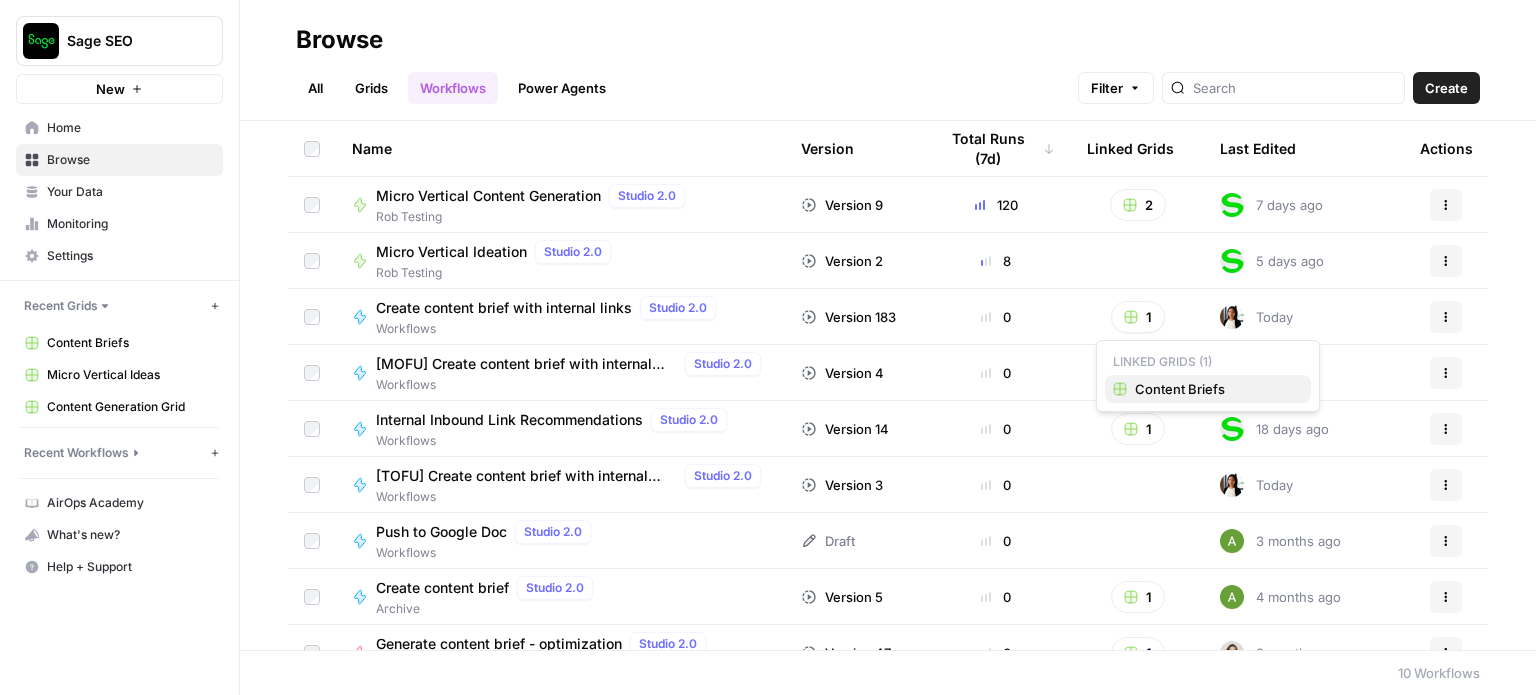 click on "Content Briefs" at bounding box center [1215, 389] 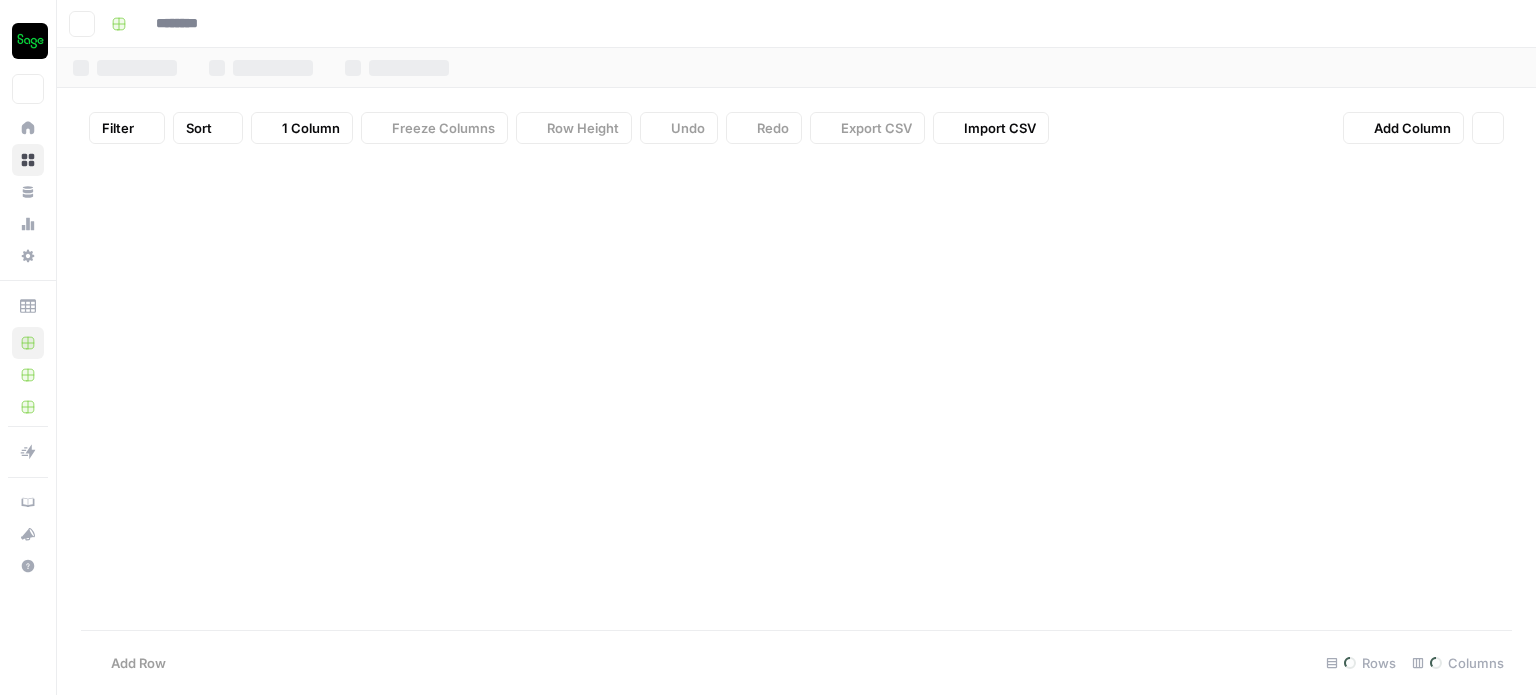 type on "**********" 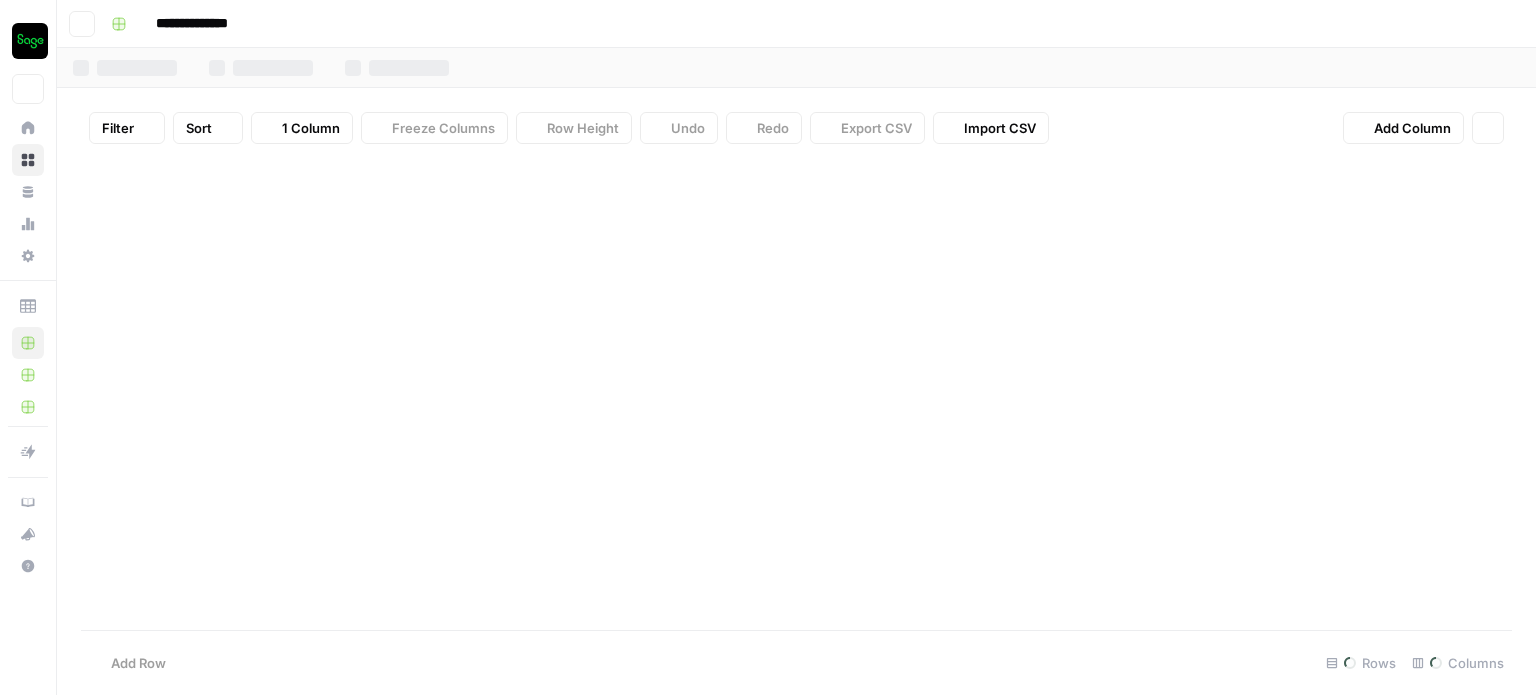 scroll, scrollTop: 0, scrollLeft: 0, axis: both 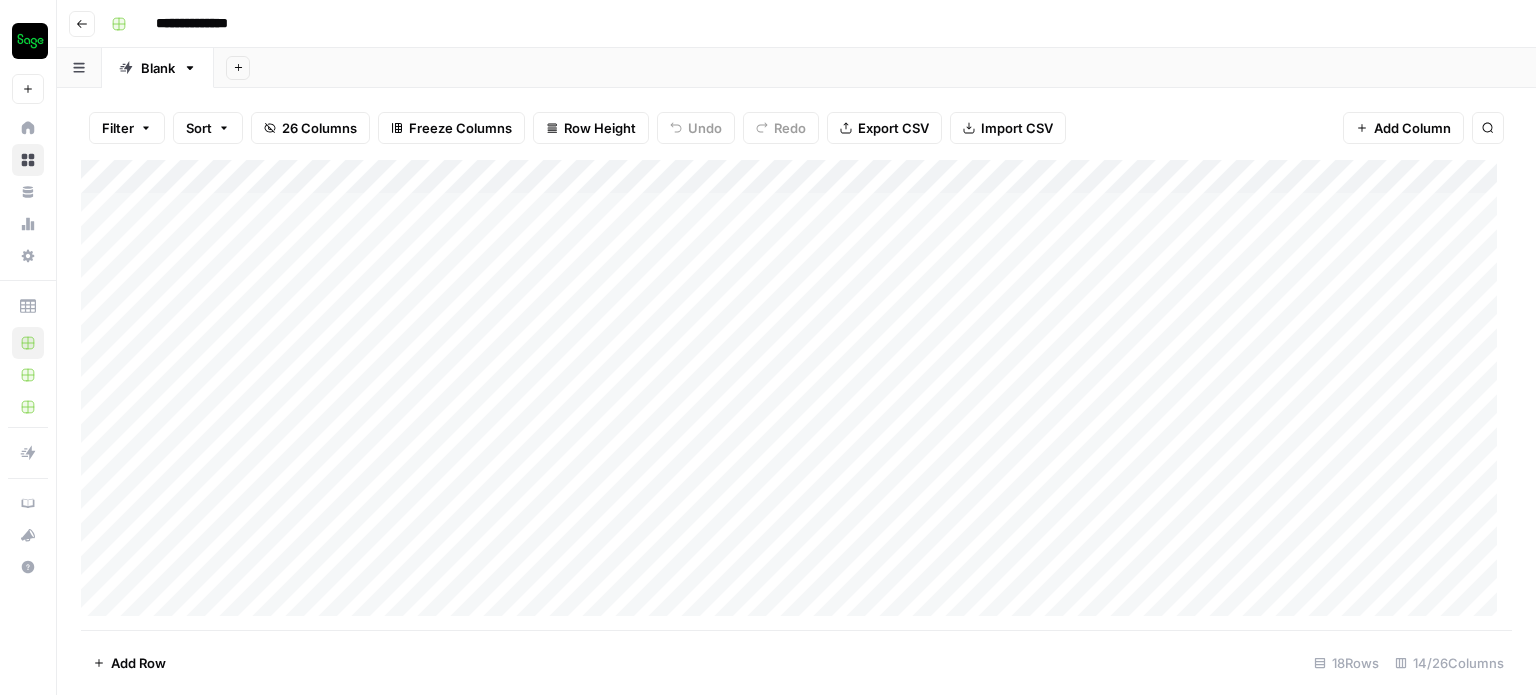 click 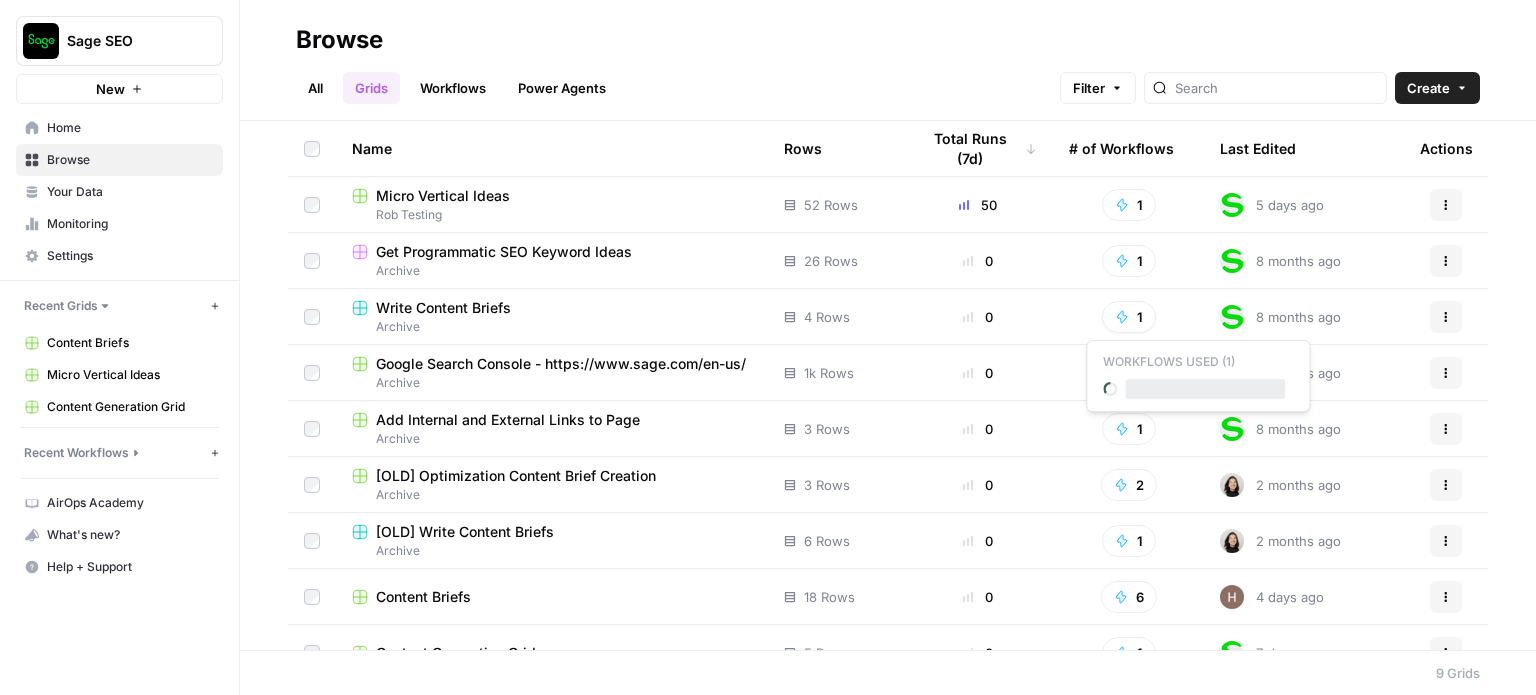 click 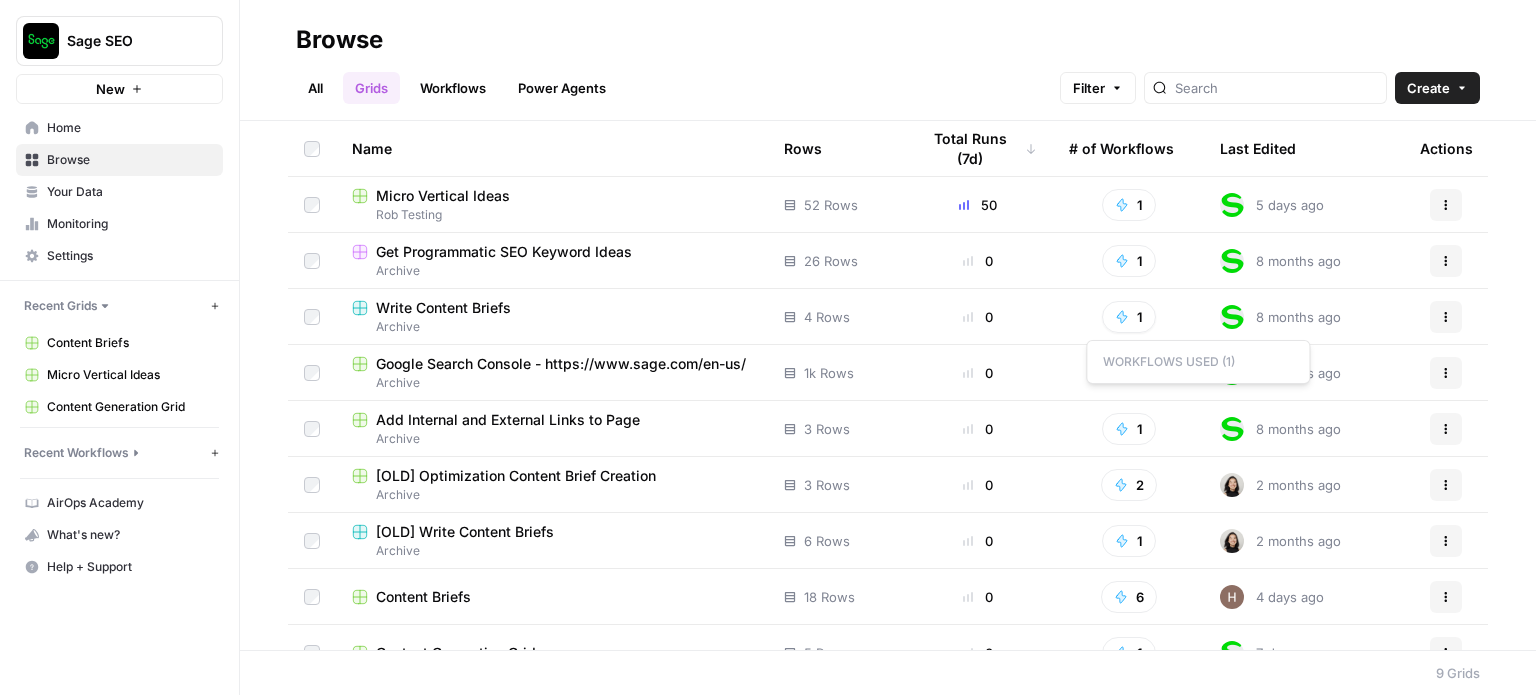 click on "1" at bounding box center (1129, 317) 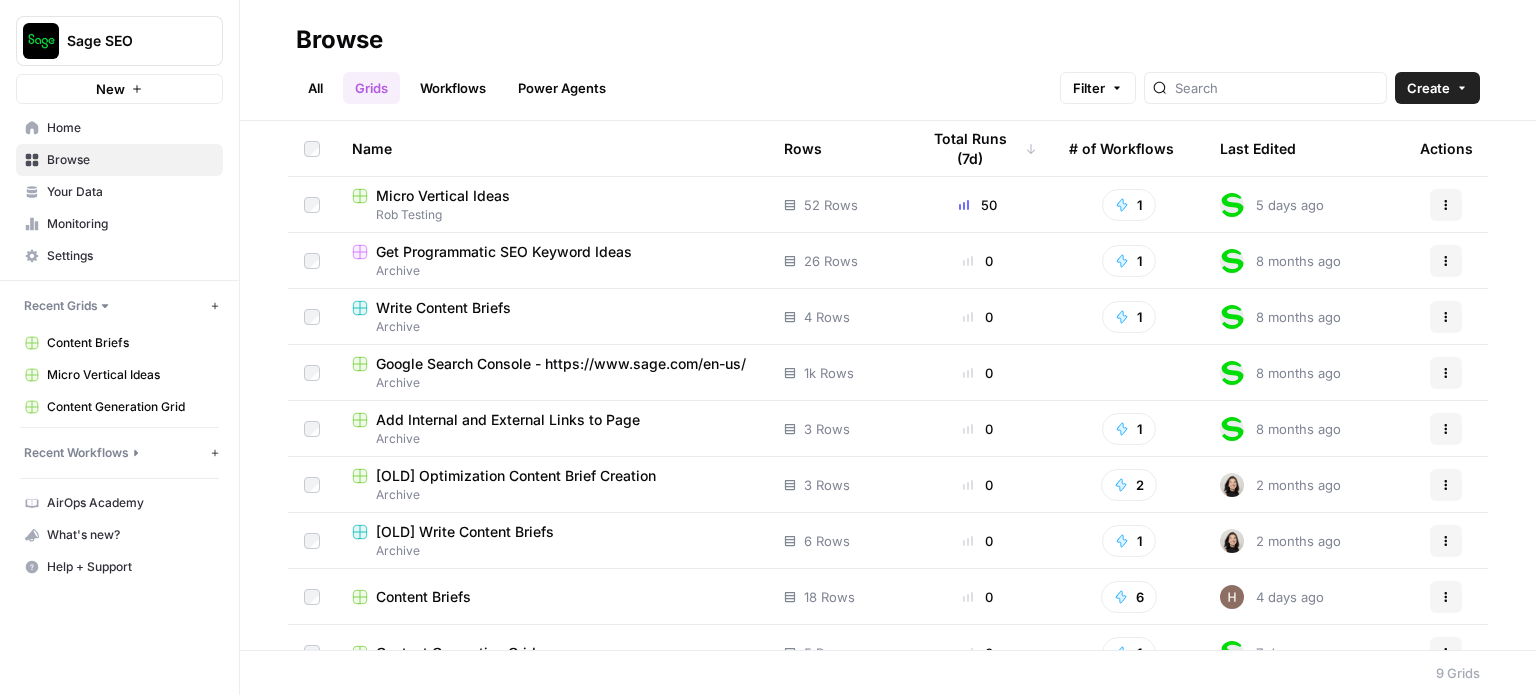 click 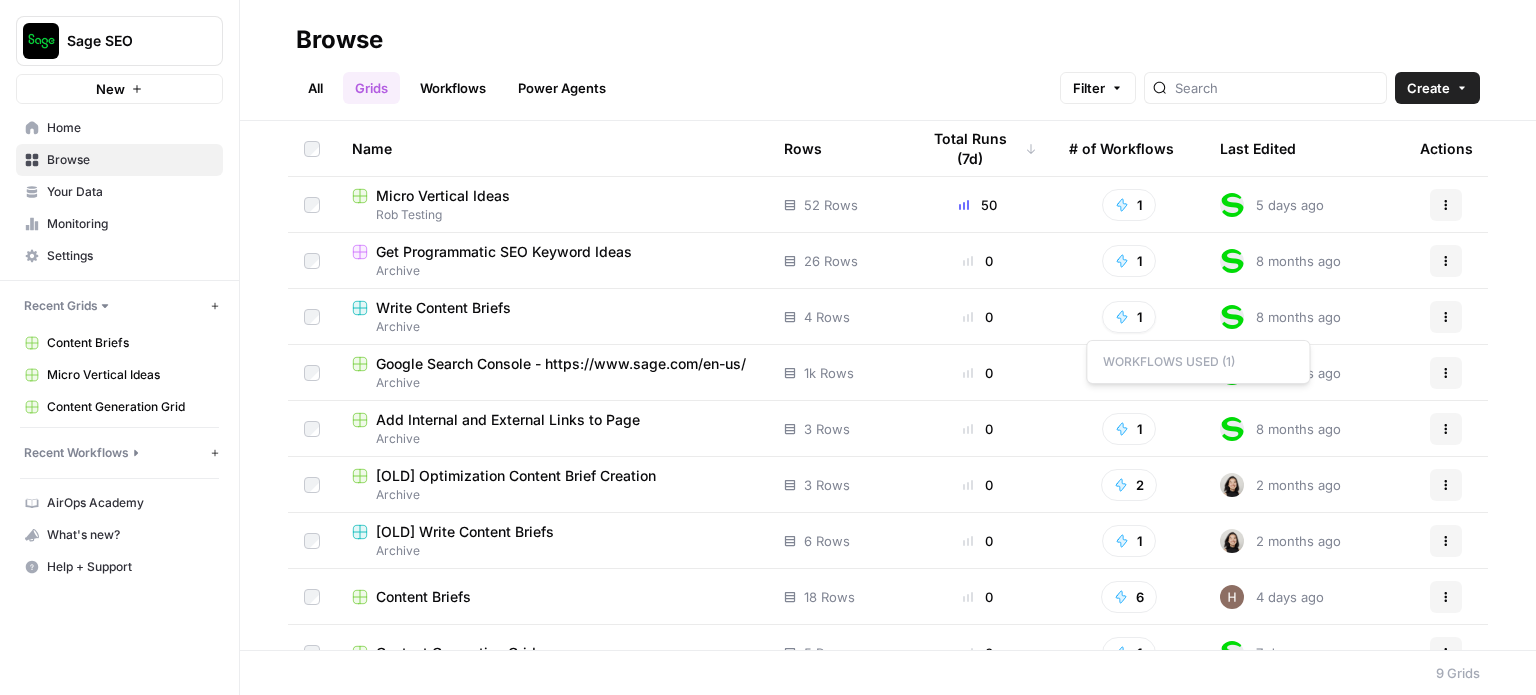 click on "1" at bounding box center [1129, 317] 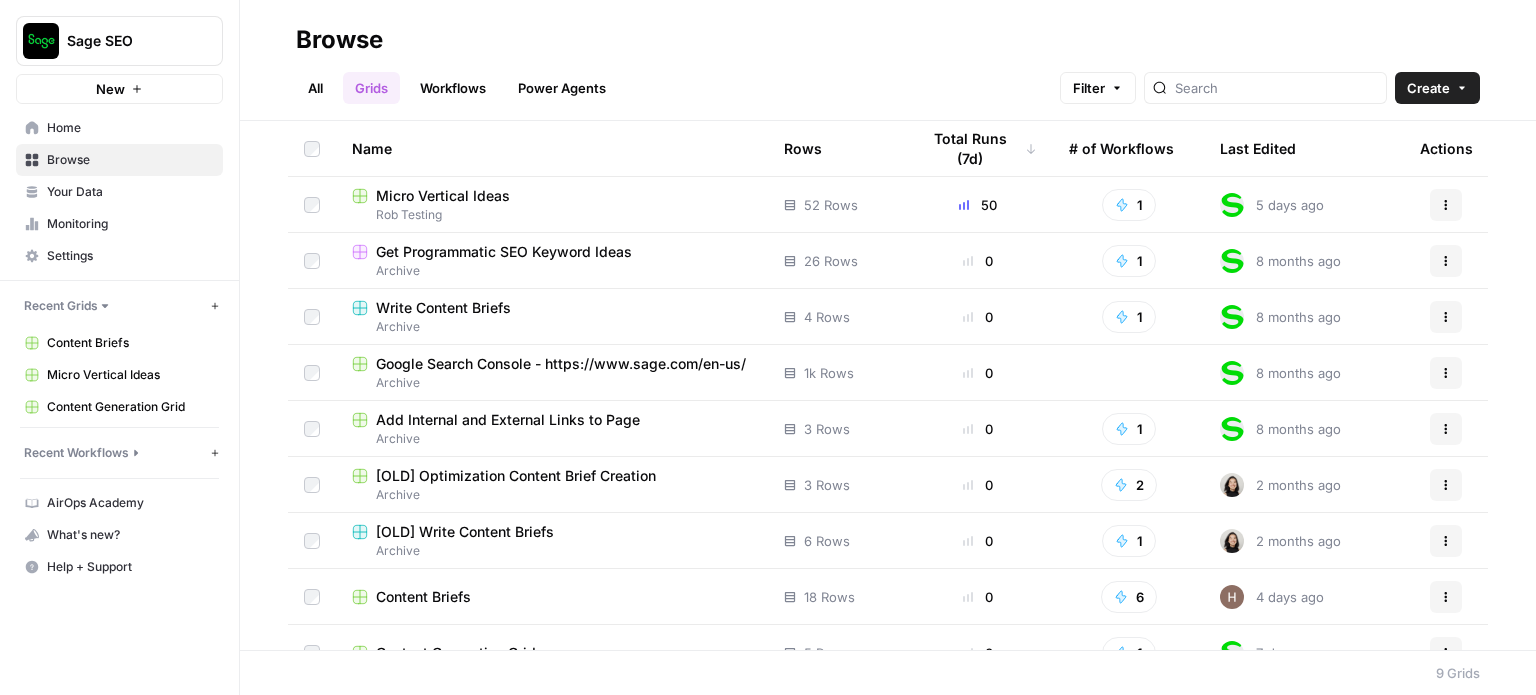 click on "Workflows" at bounding box center (453, 88) 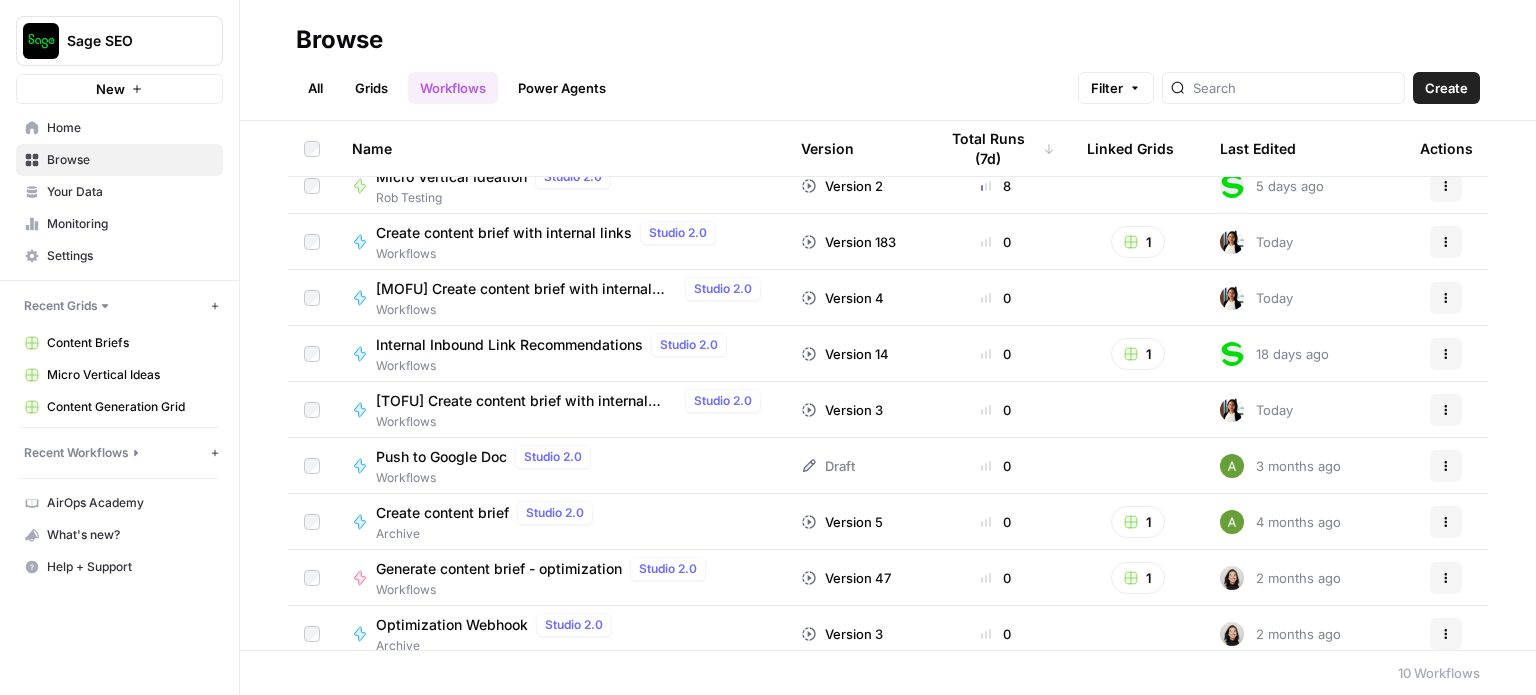 scroll, scrollTop: 76, scrollLeft: 0, axis: vertical 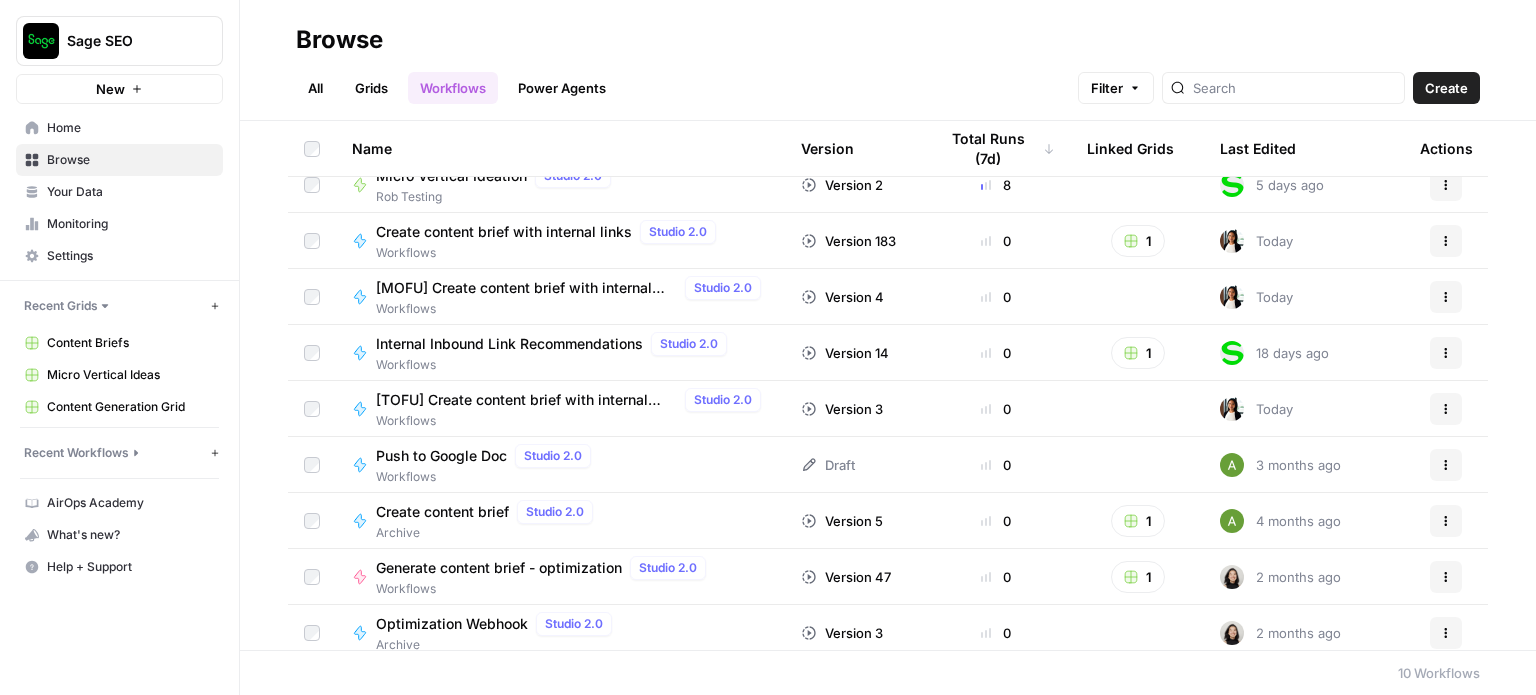 click on "[TOFU] Create content brief with internal links" at bounding box center (526, 400) 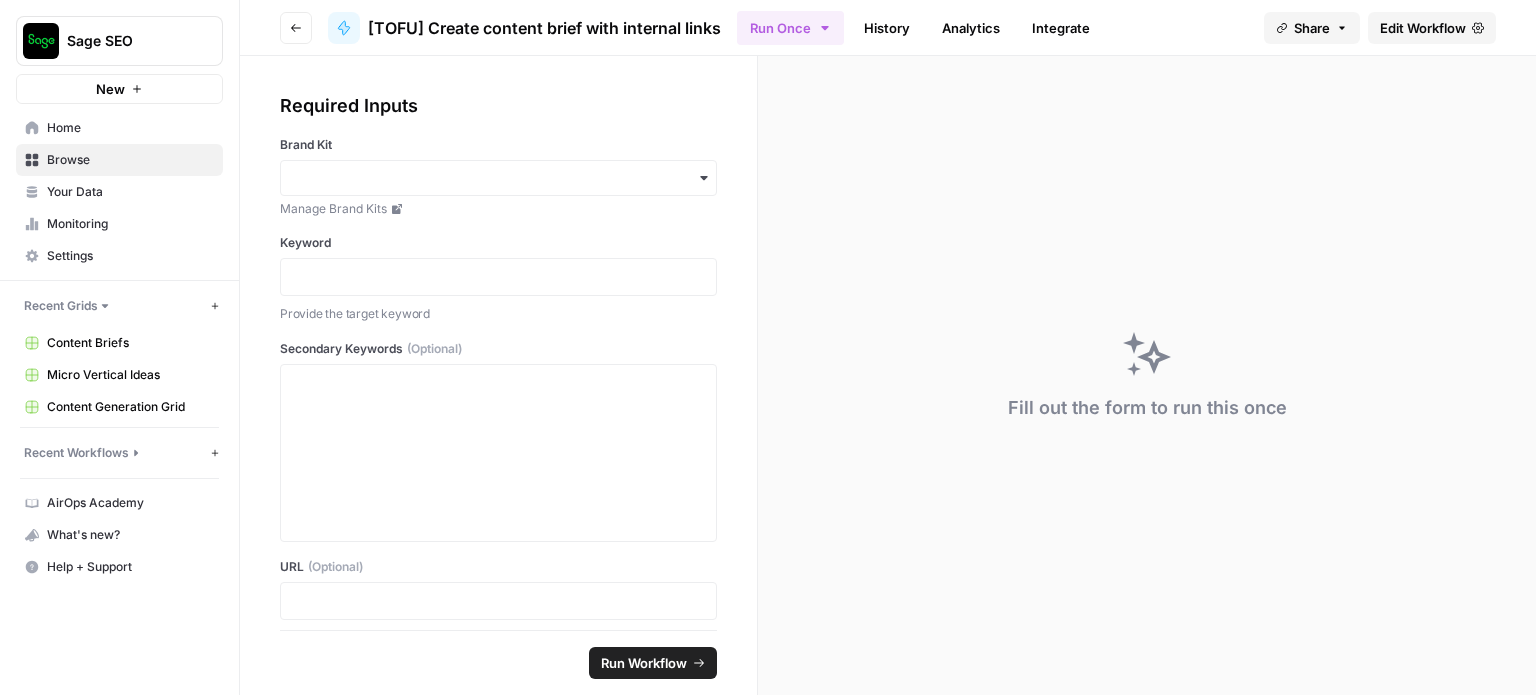 scroll, scrollTop: 0, scrollLeft: 0, axis: both 